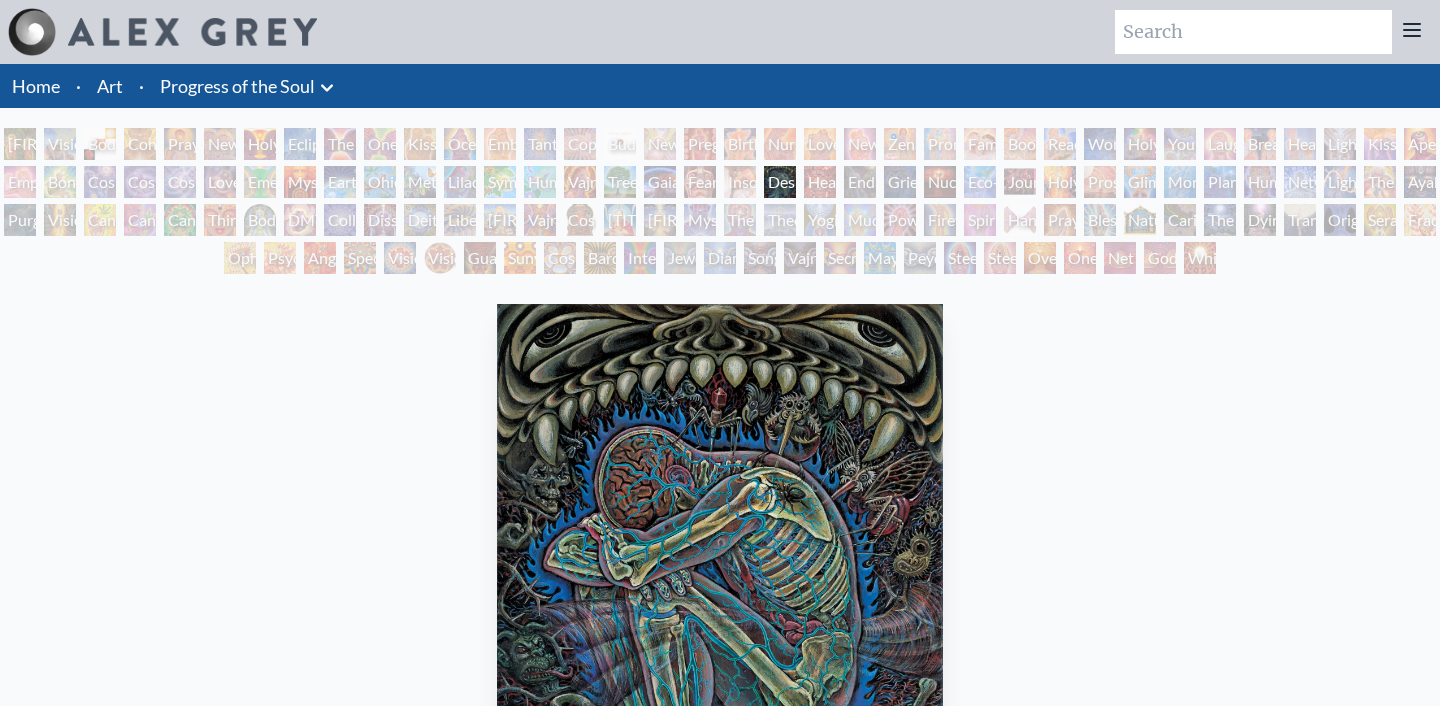 scroll, scrollTop: 0, scrollLeft: 0, axis: both 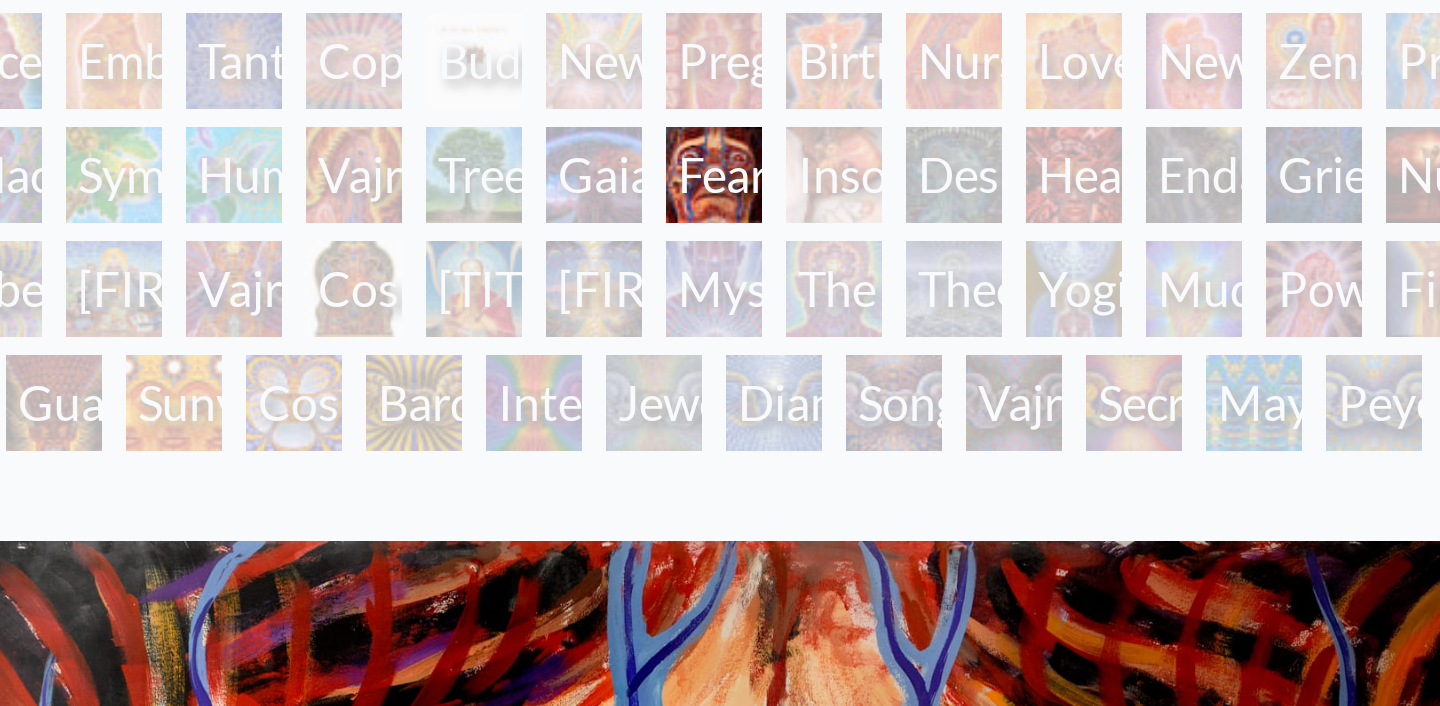 click on "Endarkenment" at bounding box center [860, 182] 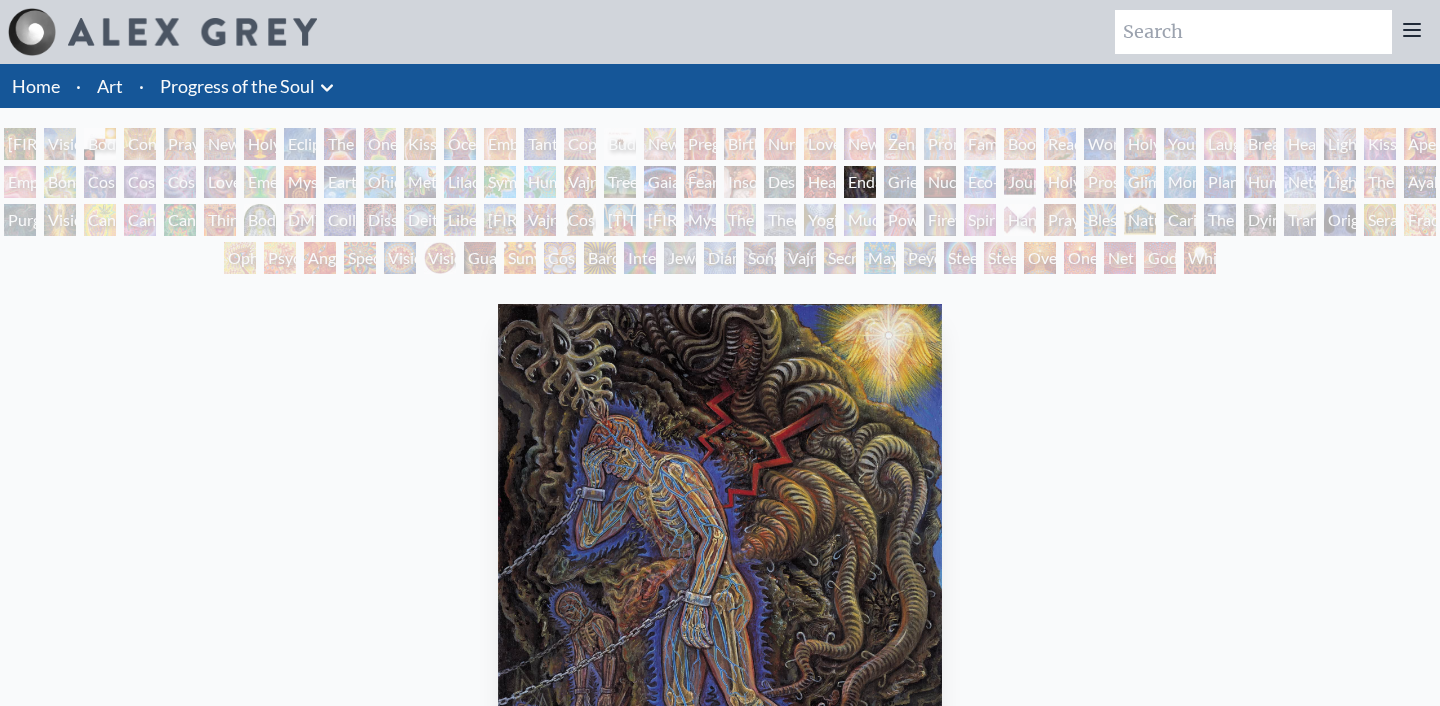 click on "Eco-Atlas" at bounding box center [980, 182] 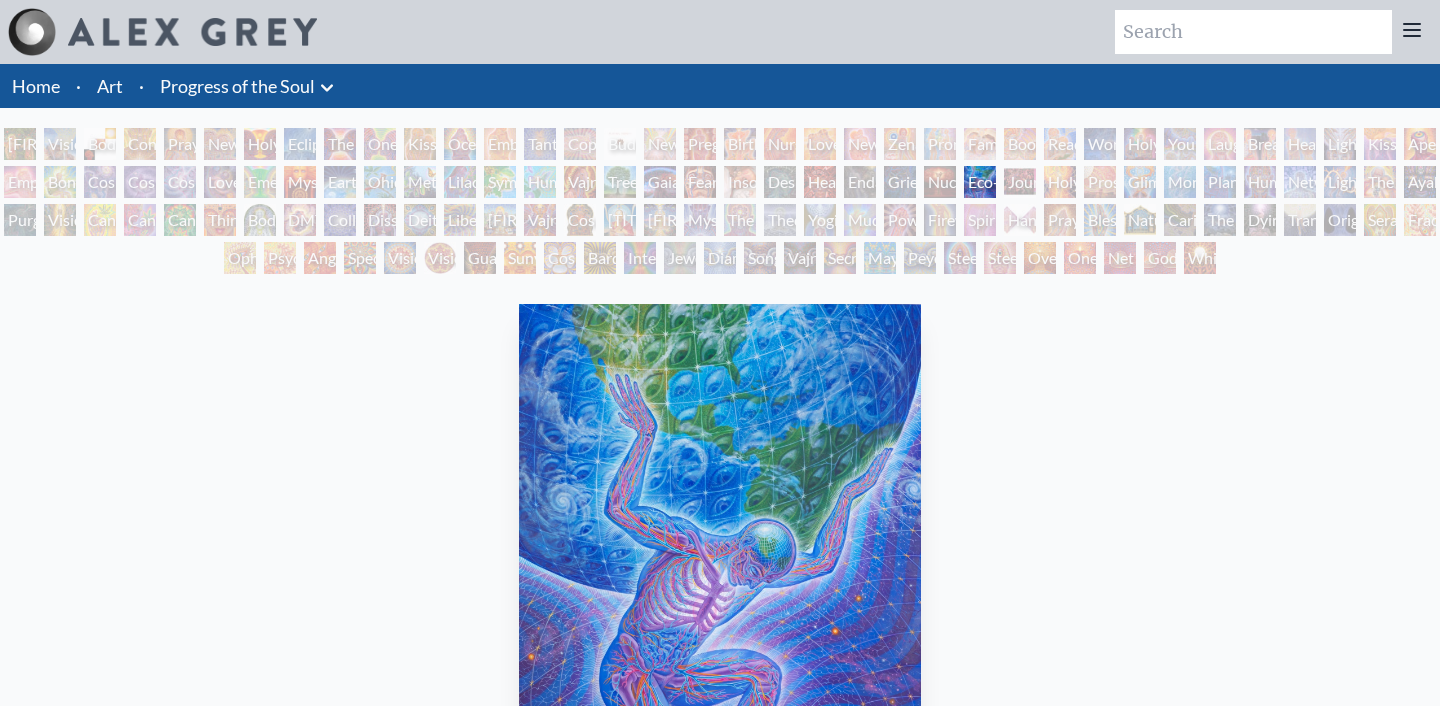click on "Holy Fire" at bounding box center [1060, 182] 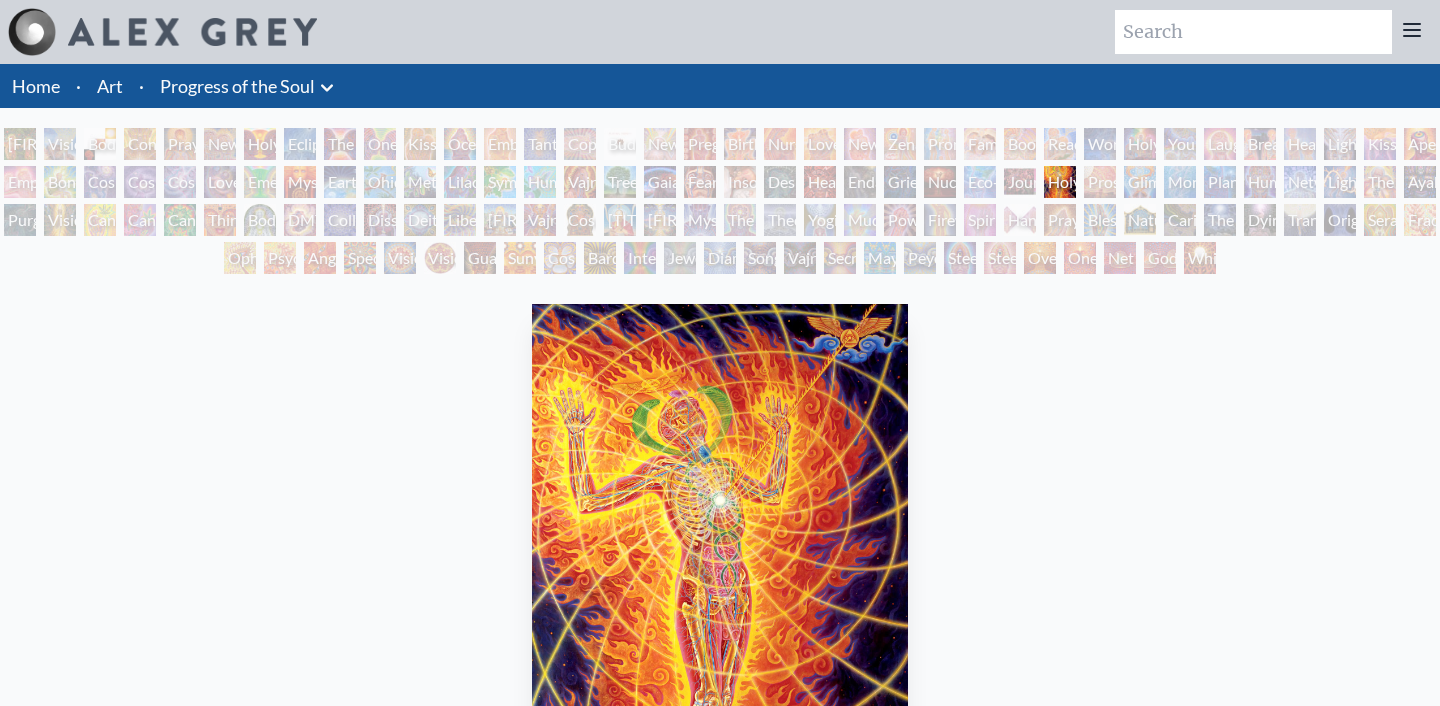 click on "Journey of the Wounded Healer" at bounding box center [1020, 182] 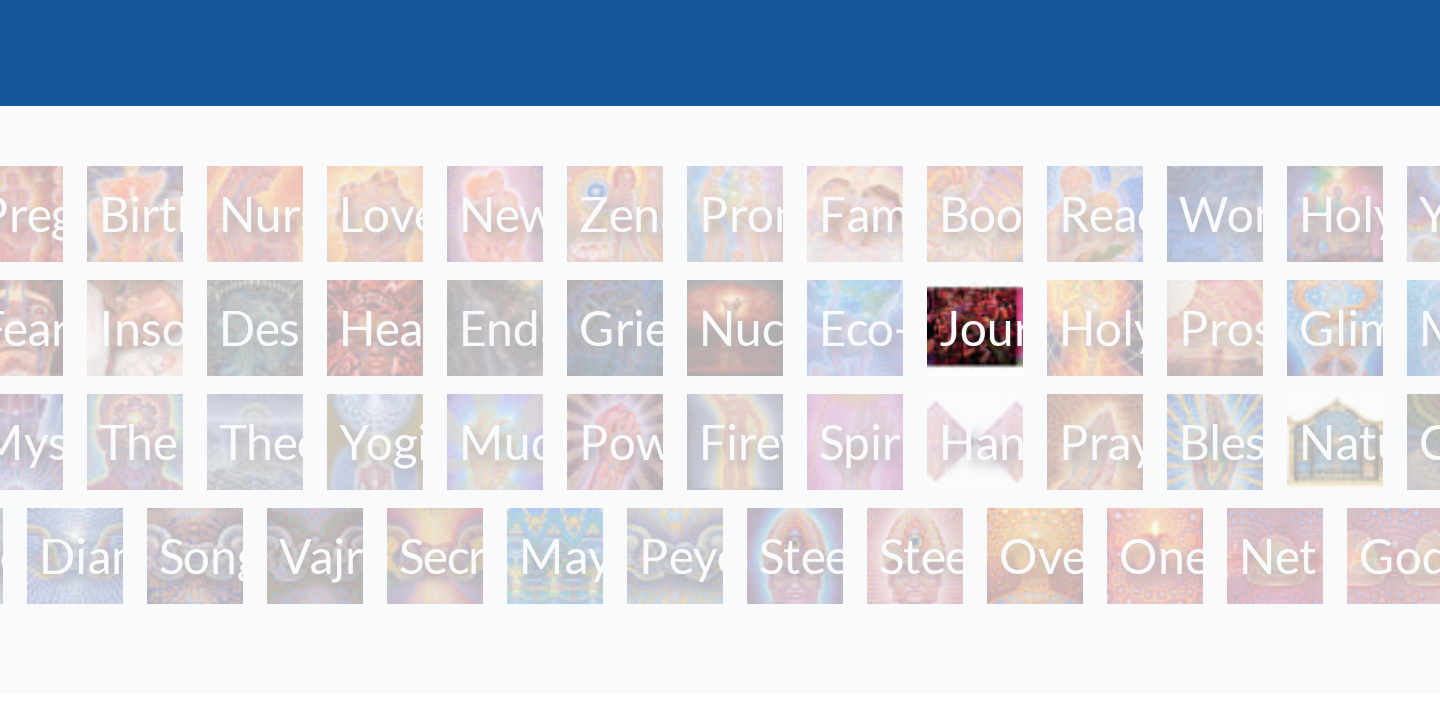 click on "Love Circuit" at bounding box center [820, 144] 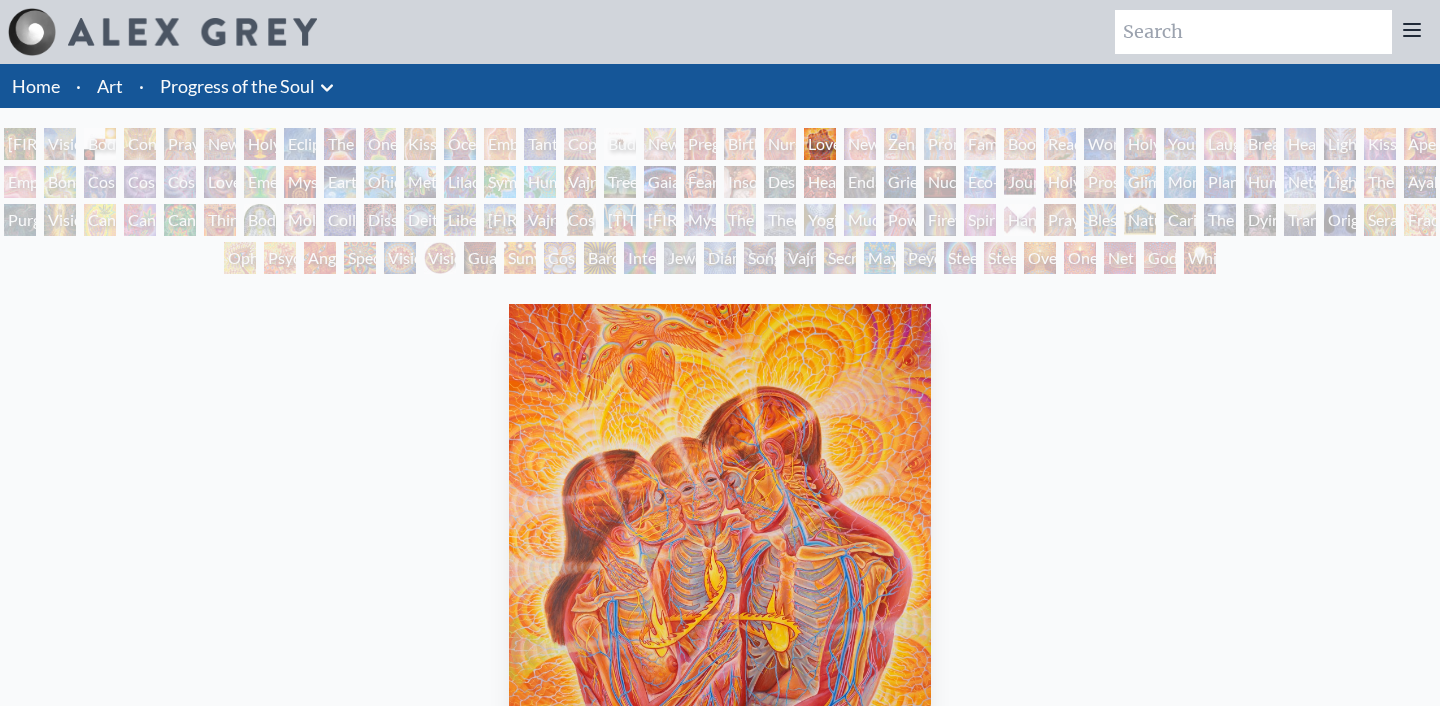 scroll, scrollTop: 0, scrollLeft: 0, axis: both 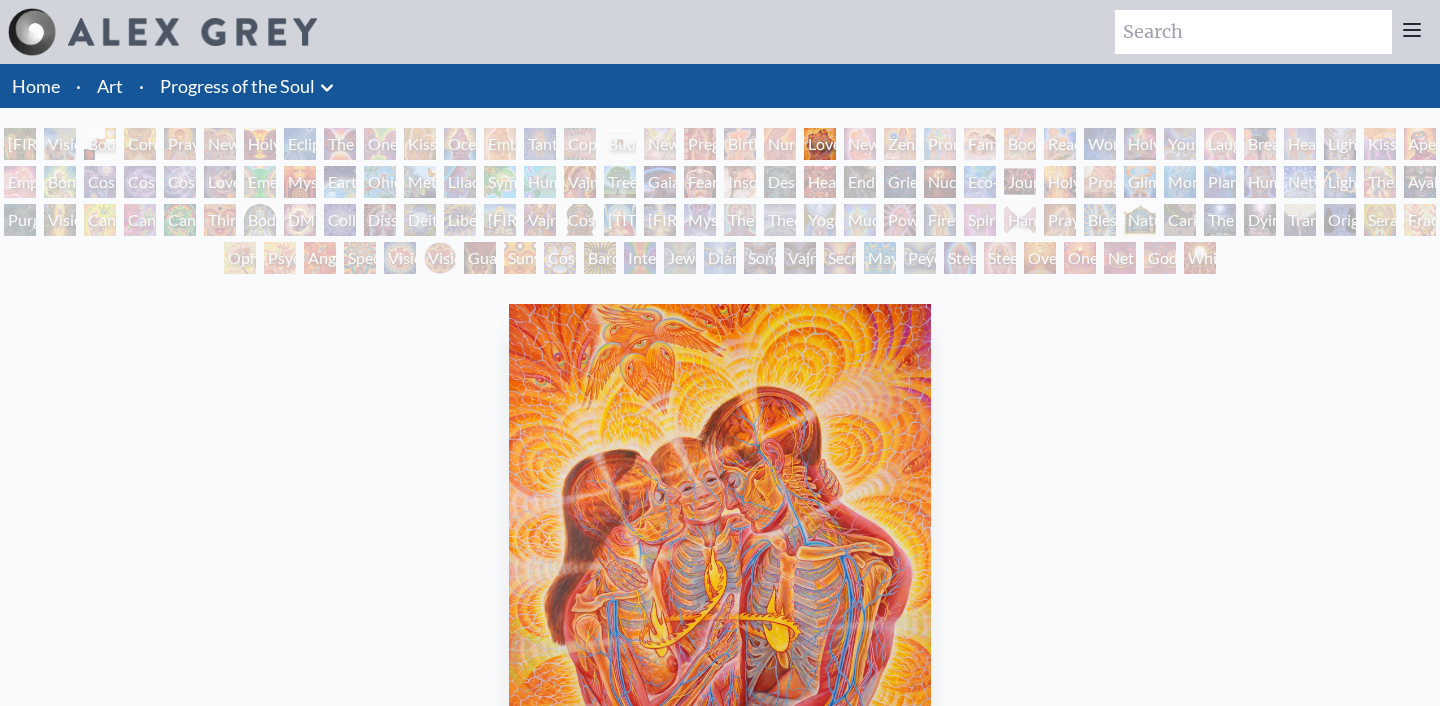 click on "Nursing" at bounding box center [780, 144] 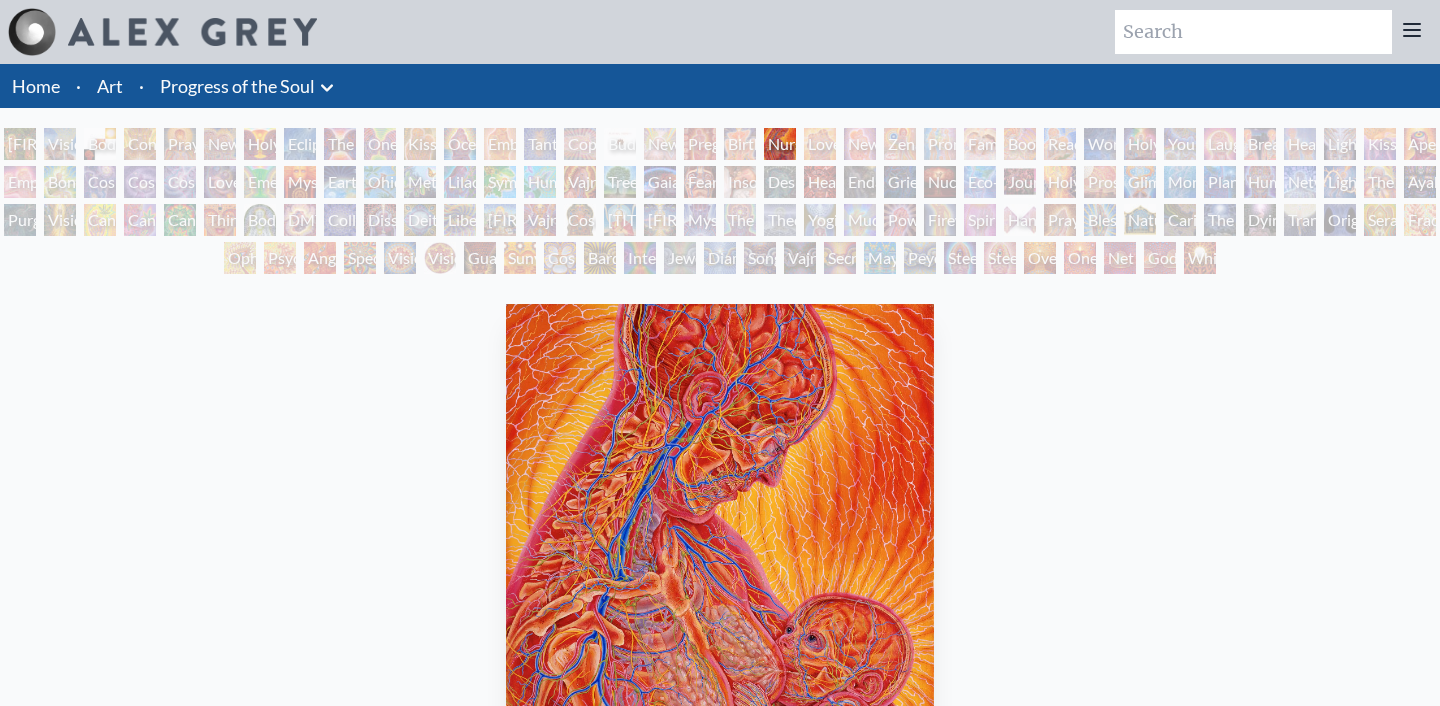 scroll, scrollTop: 89, scrollLeft: 0, axis: vertical 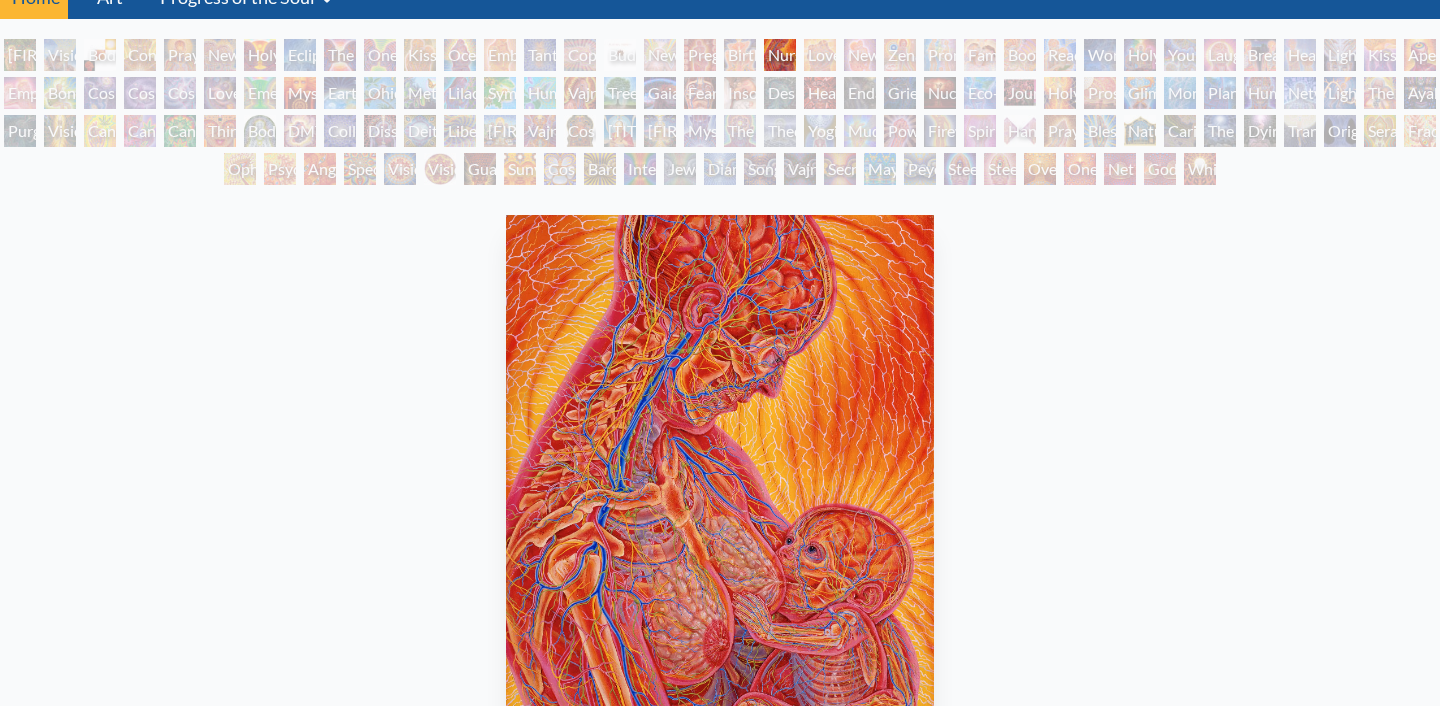 click on "Pregnancy" at bounding box center [700, 55] 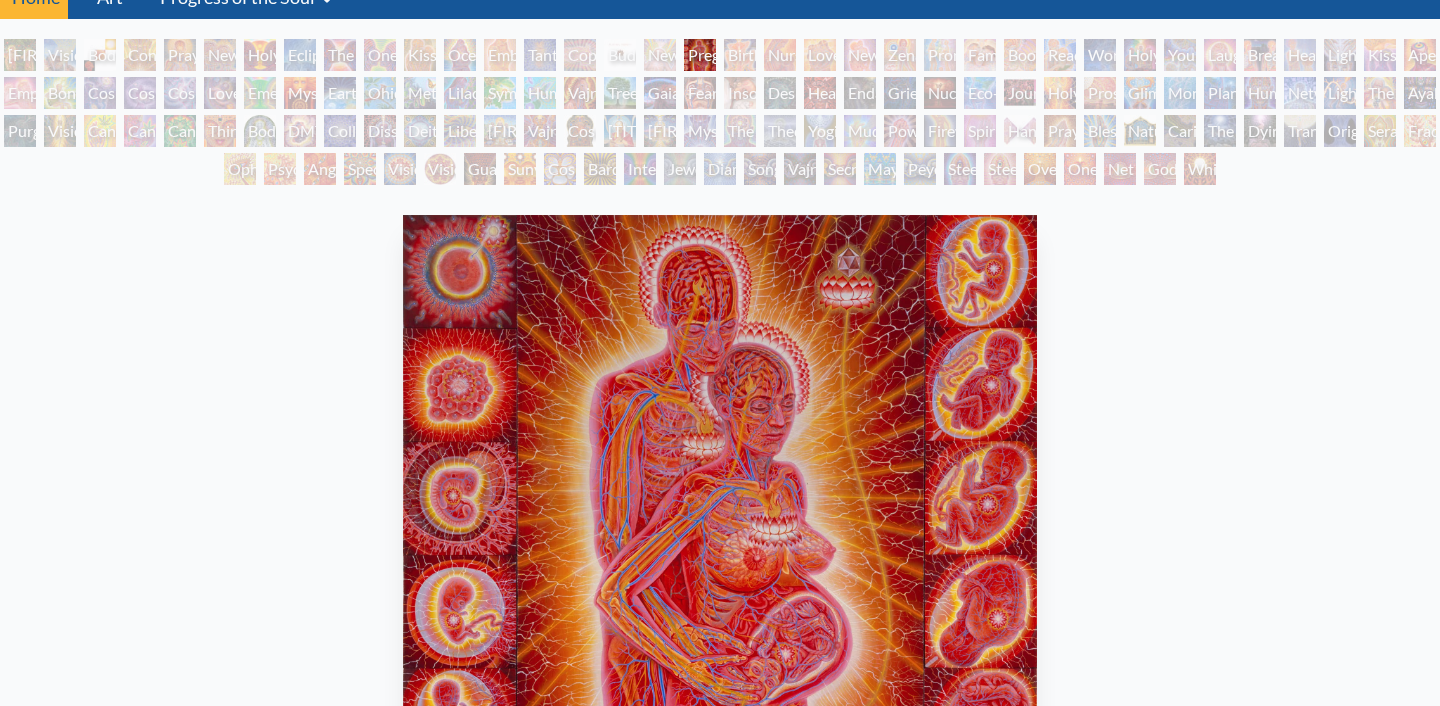 click on "Nursing" at bounding box center (780, 55) 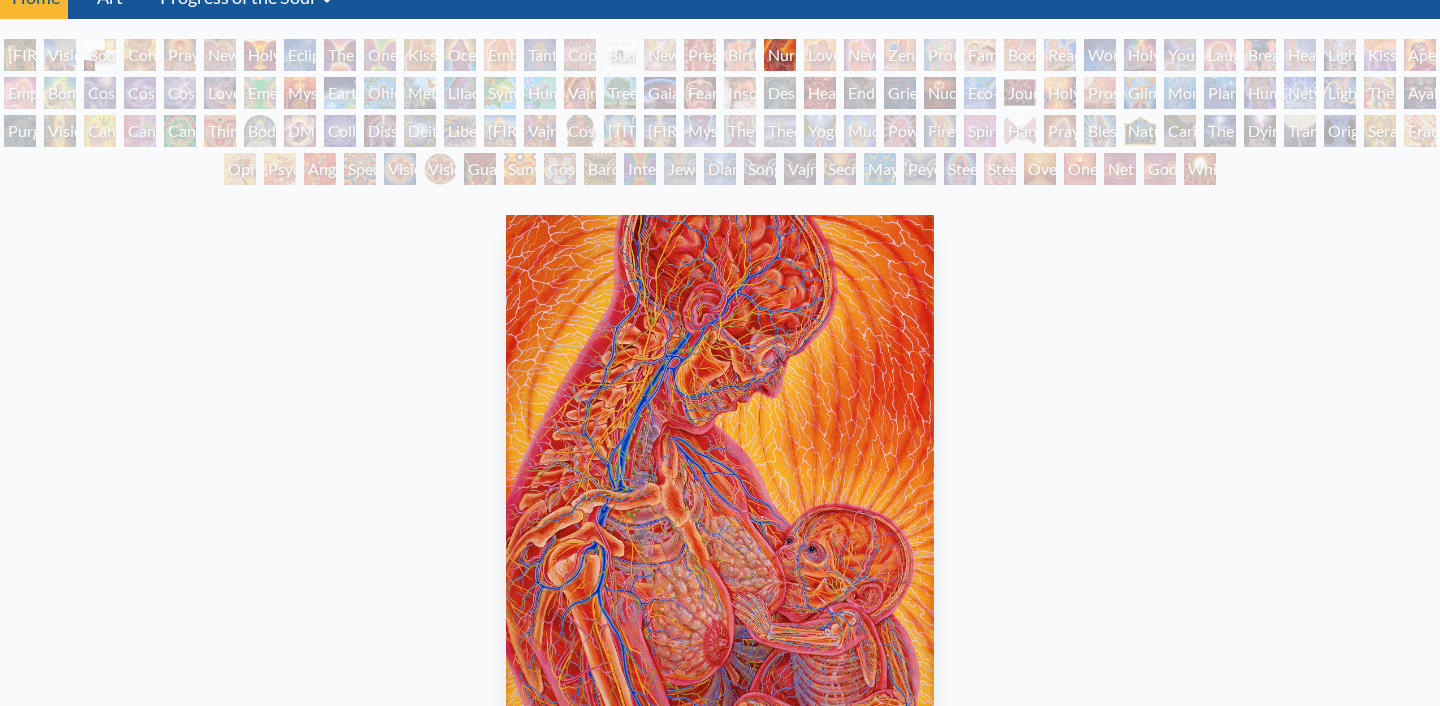 click on "Tree & Person" at bounding box center [620, 93] 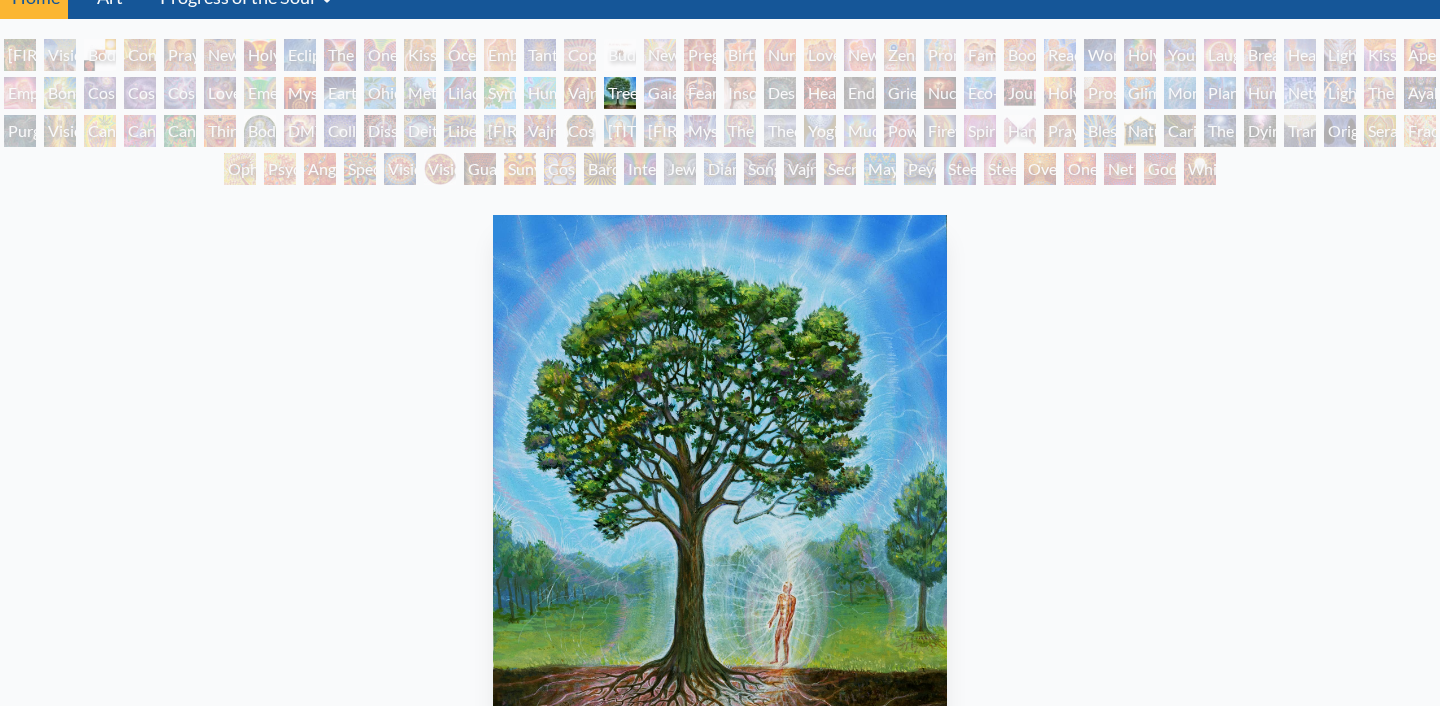 click on "Vajra Horse" at bounding box center (580, 93) 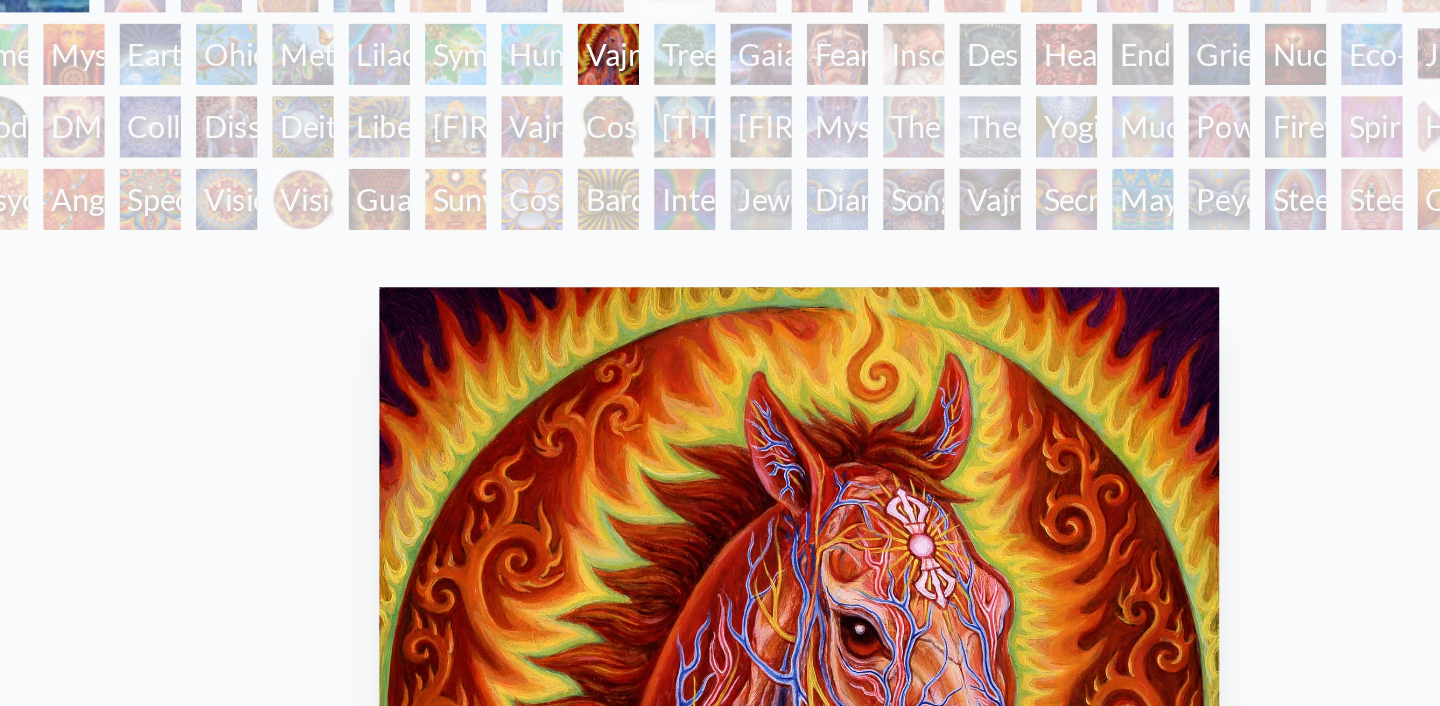 click on "Cosmic Elf" at bounding box center [580, 169] 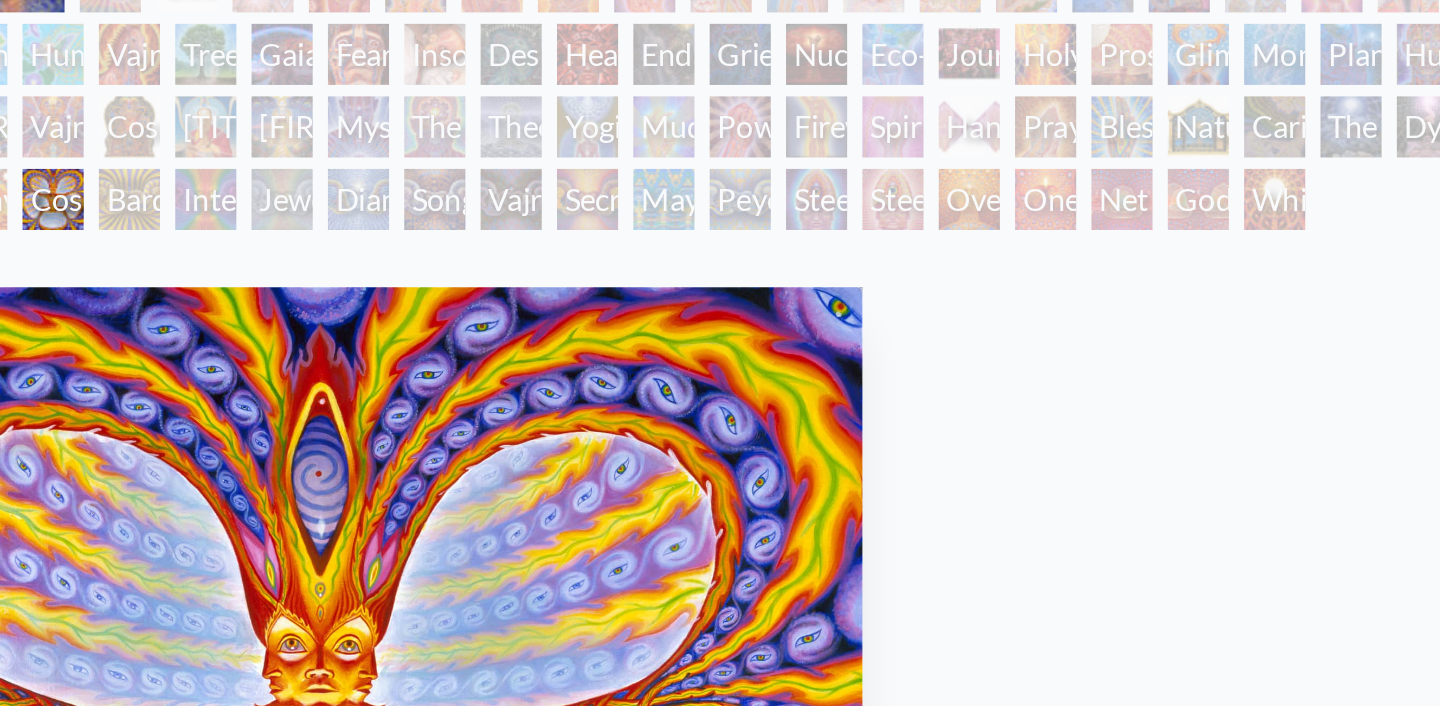 click on "Godself" at bounding box center [1180, 169] 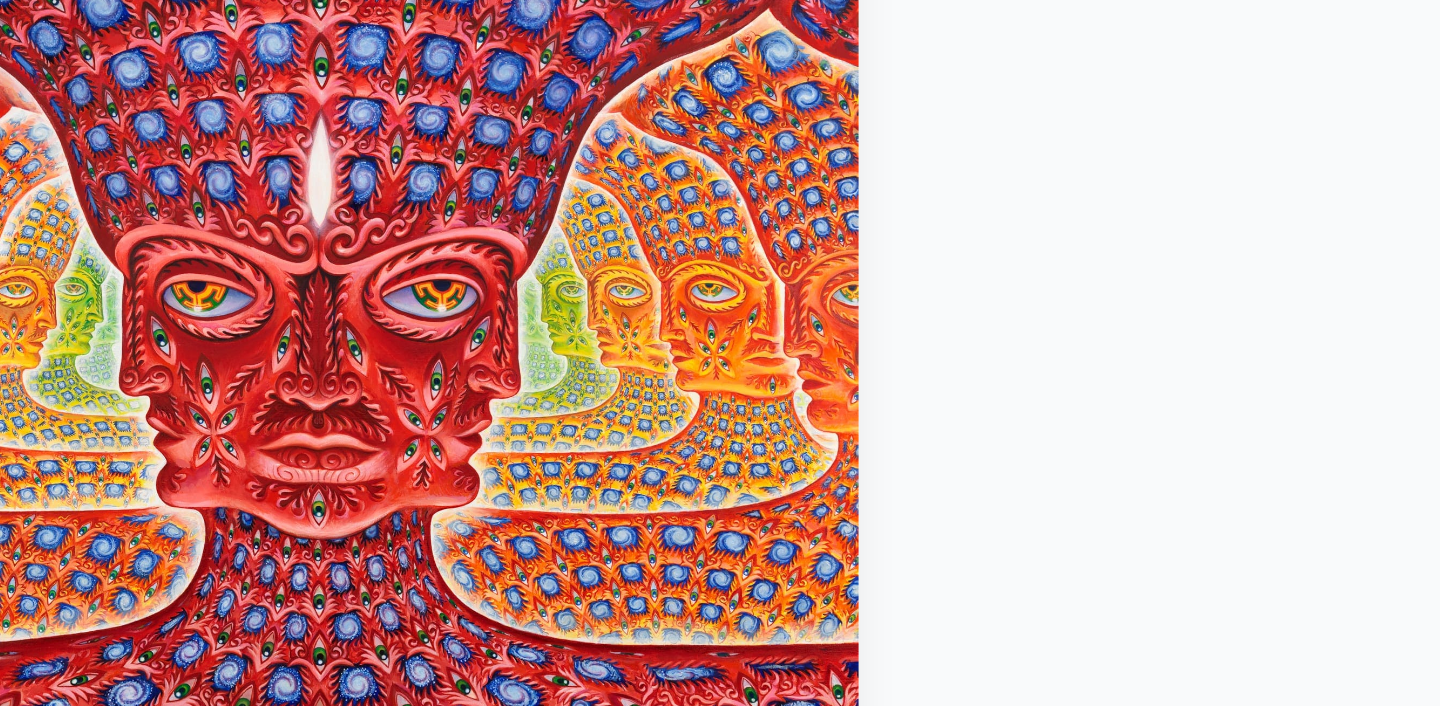 scroll, scrollTop: 252, scrollLeft: 0, axis: vertical 